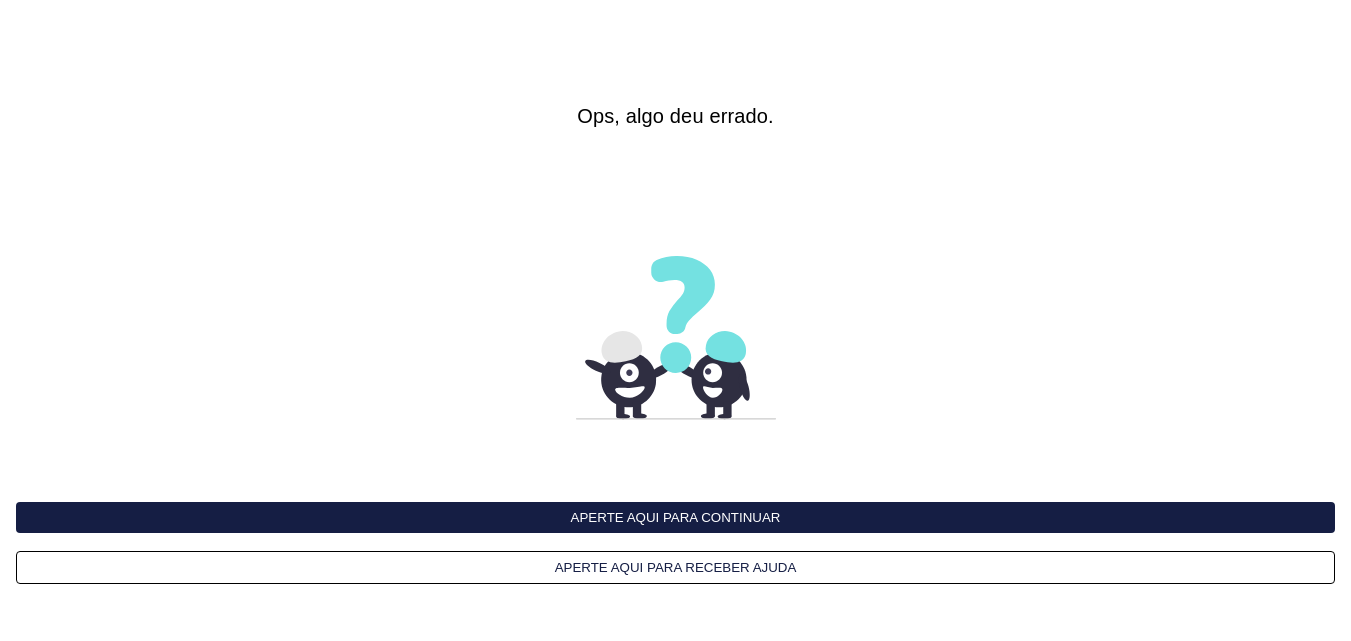 scroll, scrollTop: 0, scrollLeft: 0, axis: both 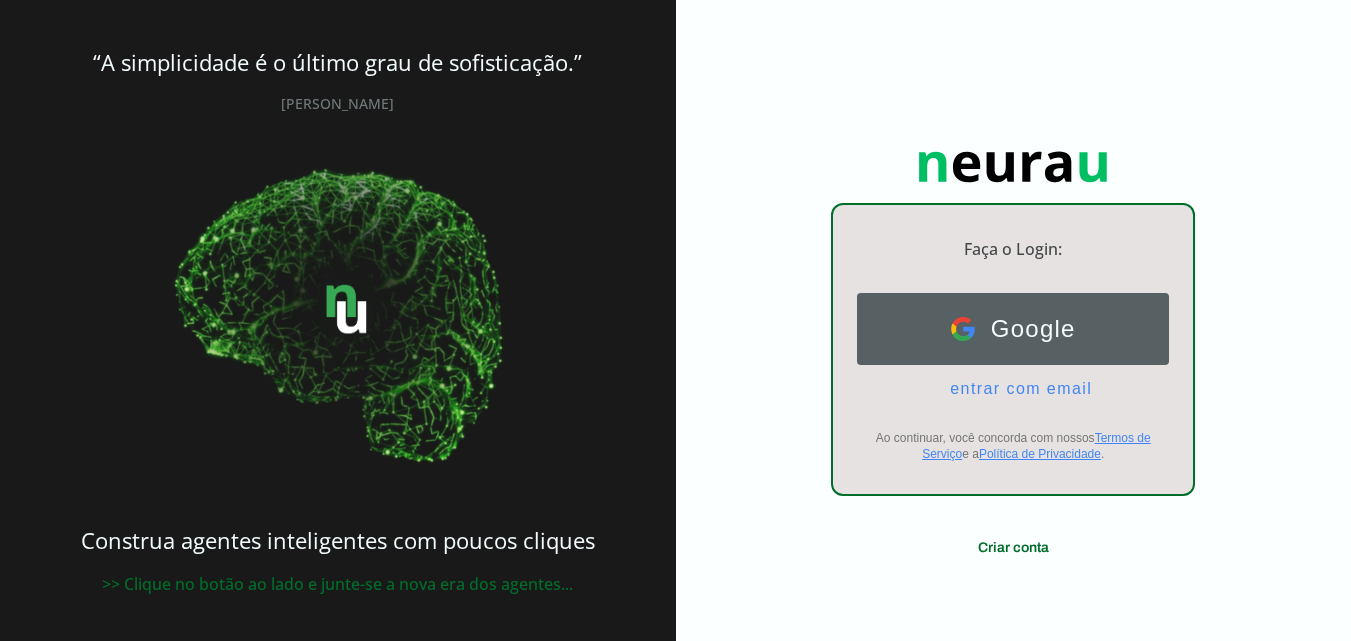 click on "Google" at bounding box center (1025, 329) 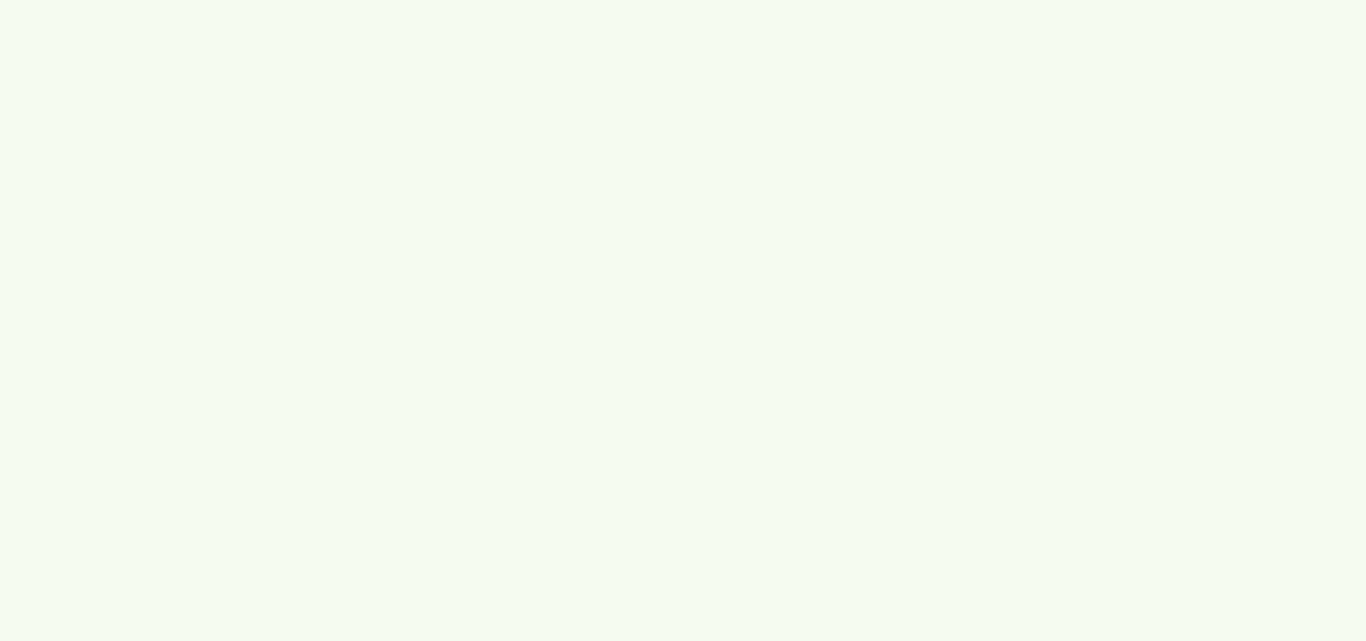 scroll, scrollTop: 0, scrollLeft: 0, axis: both 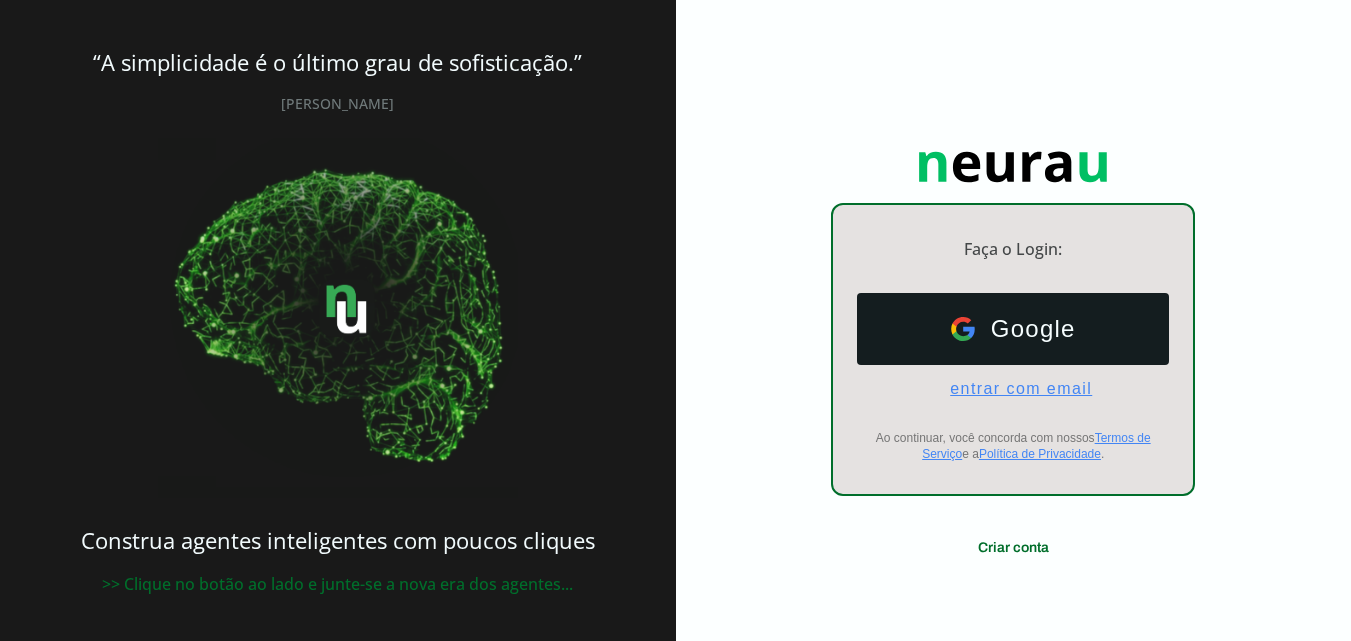 click on "entrar com email" at bounding box center [1013, 389] 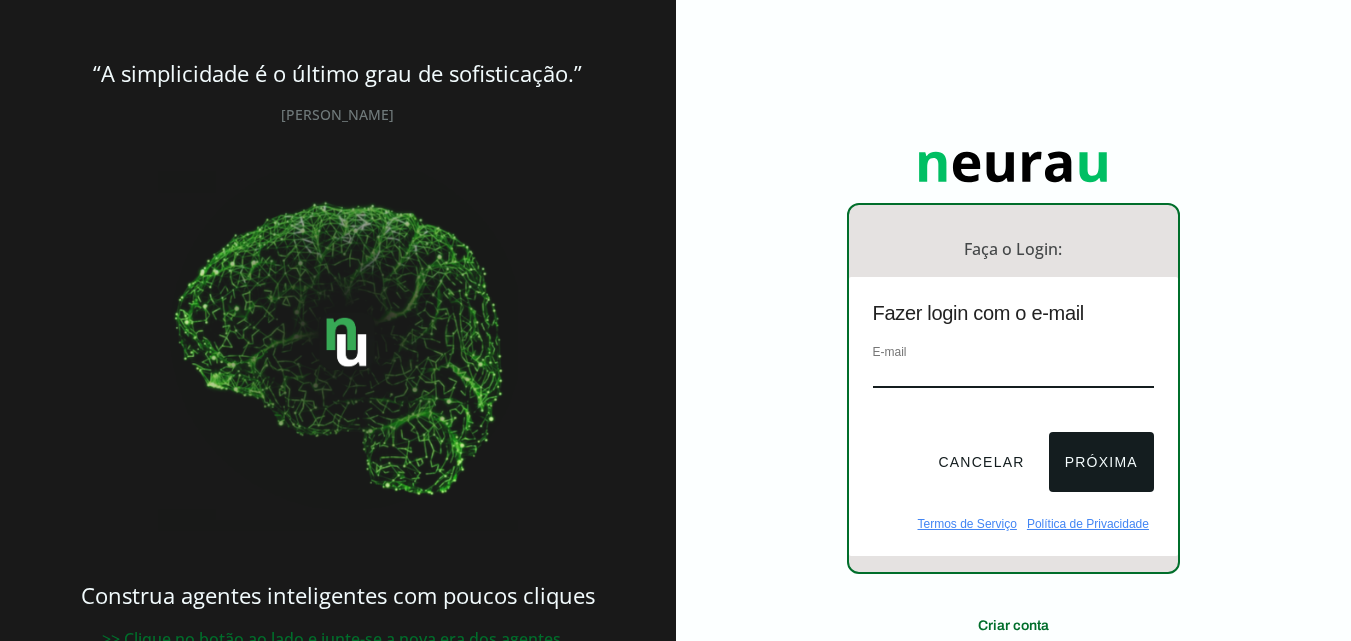 click at bounding box center (1013, 374) 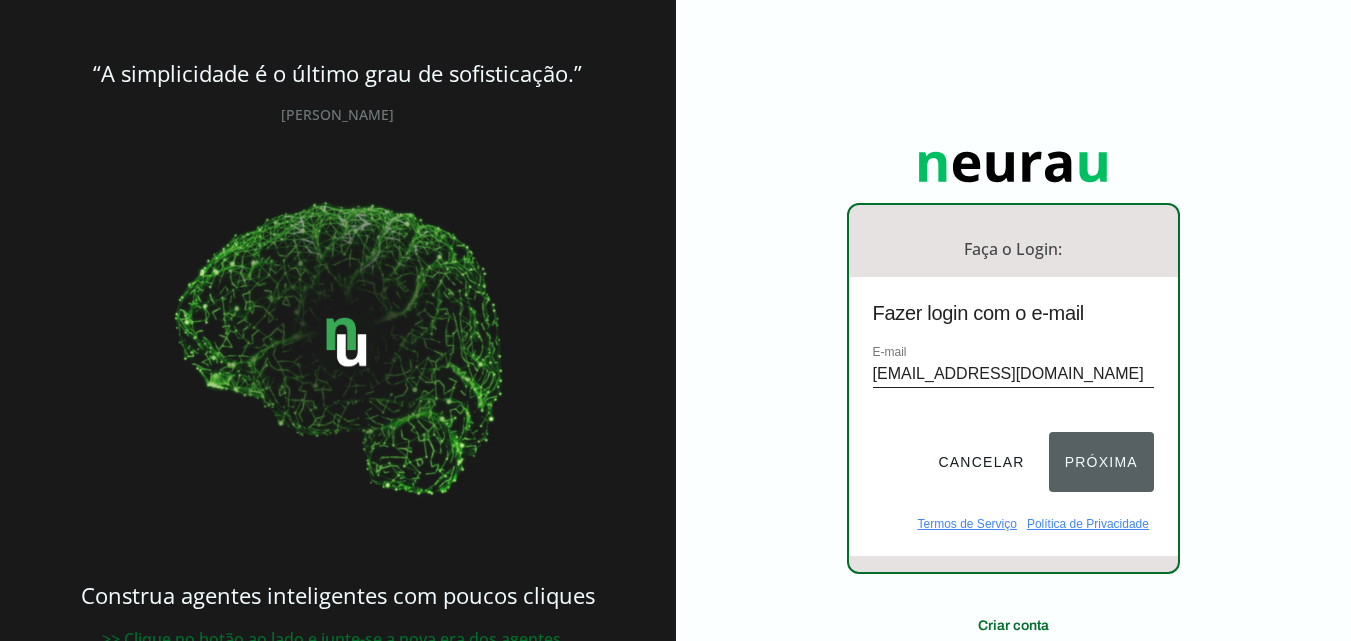 click on "Próxima" at bounding box center [1101, 462] 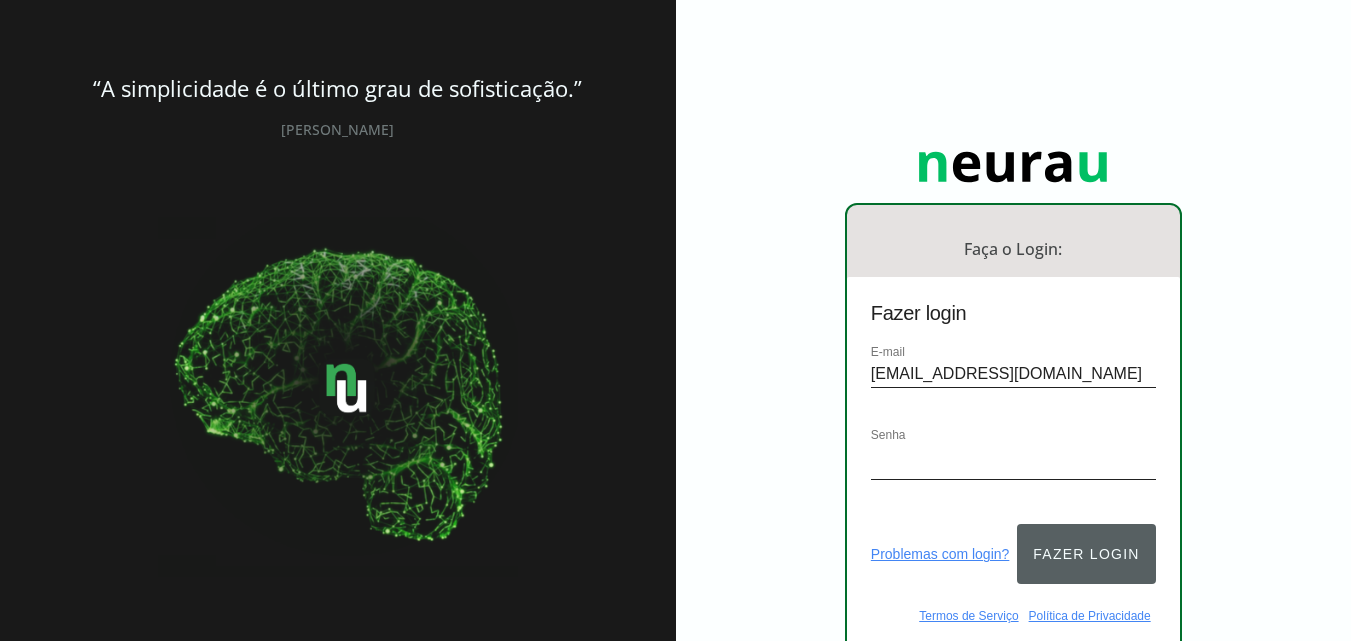 click on "Fazer login" at bounding box center [1086, 554] 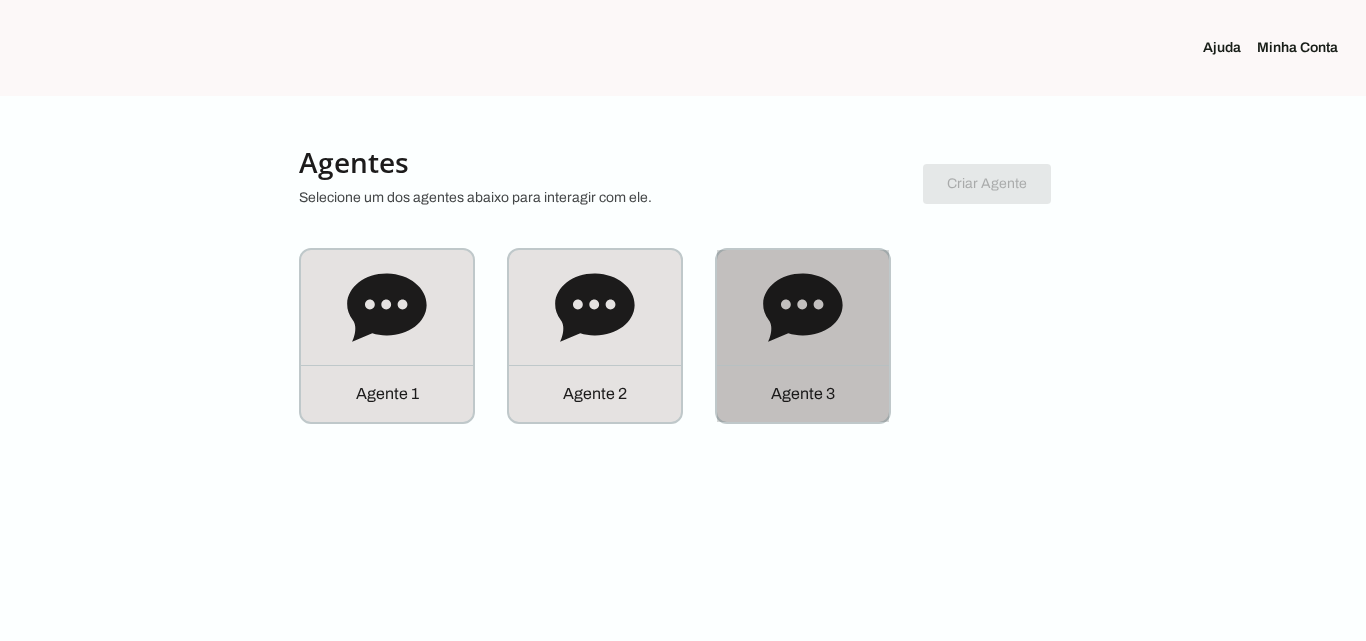 click on "Agente 3" 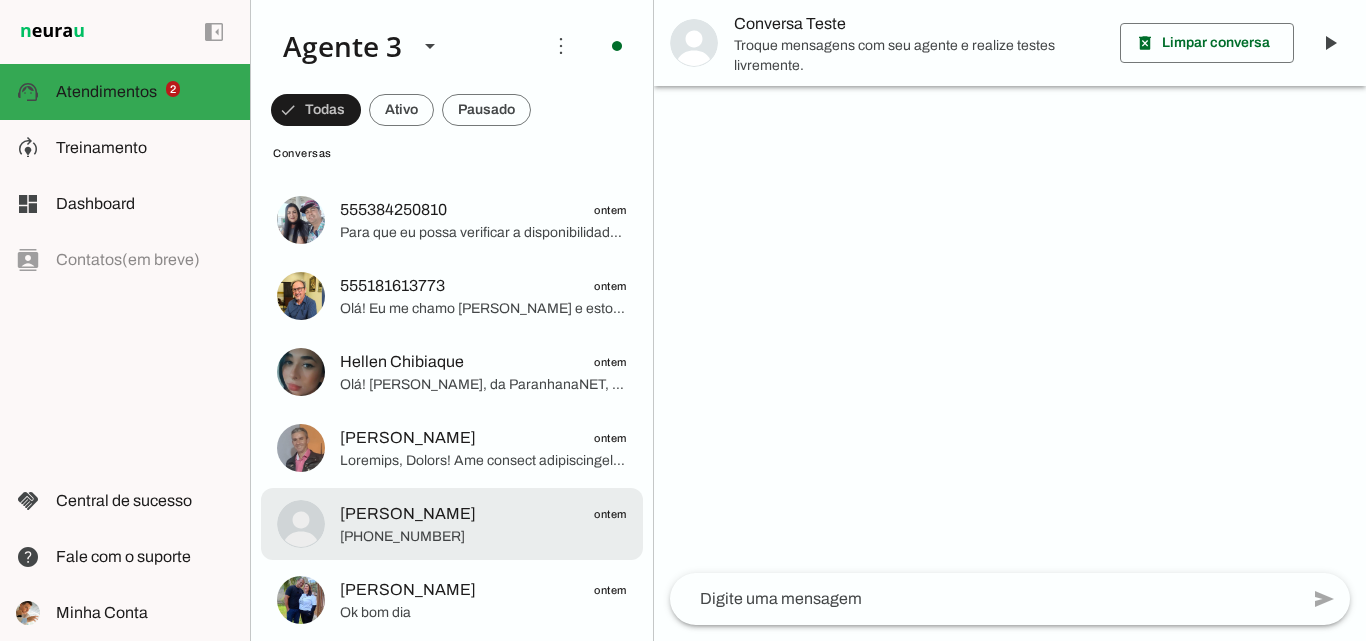 scroll, scrollTop: 1500, scrollLeft: 0, axis: vertical 